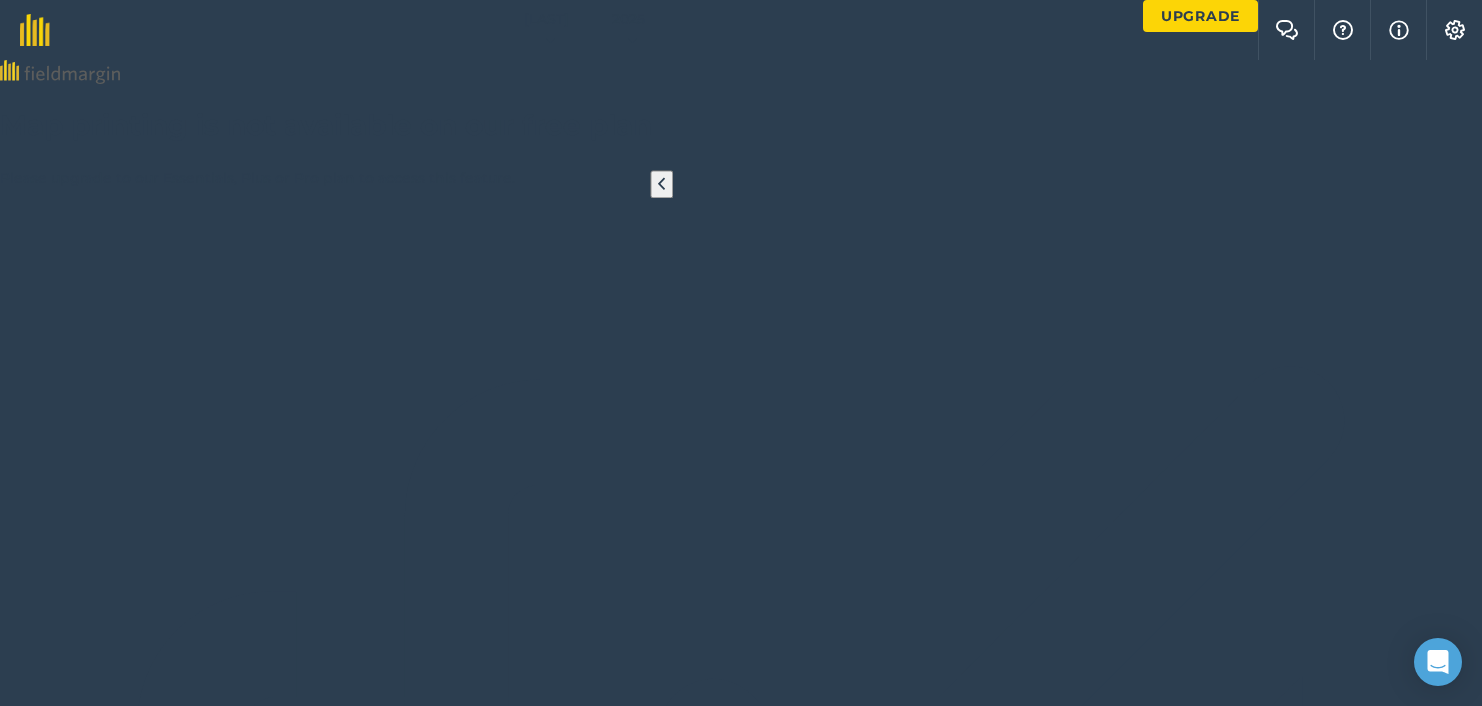 scroll, scrollTop: 0, scrollLeft: 0, axis: both 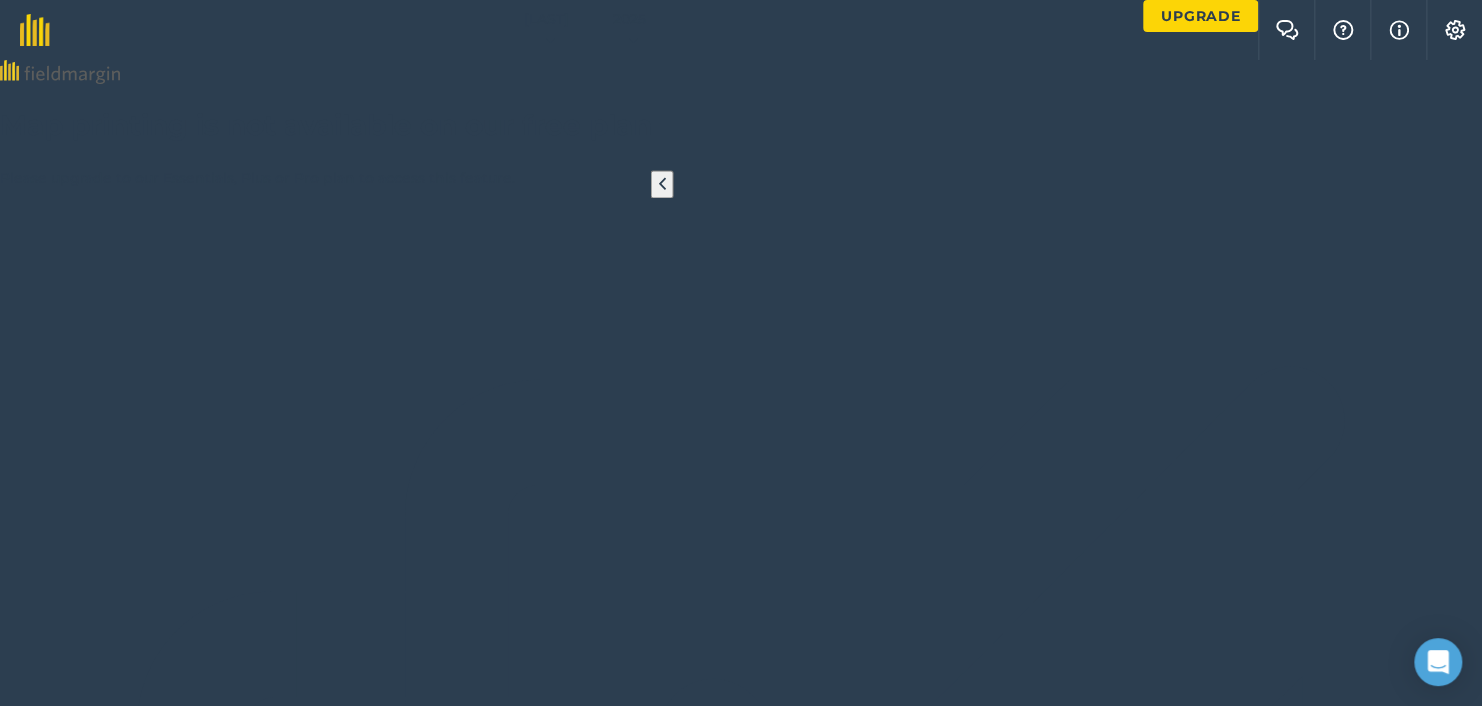 click on "Perimeter :   449.7   m" at bounding box center [230, 12983] 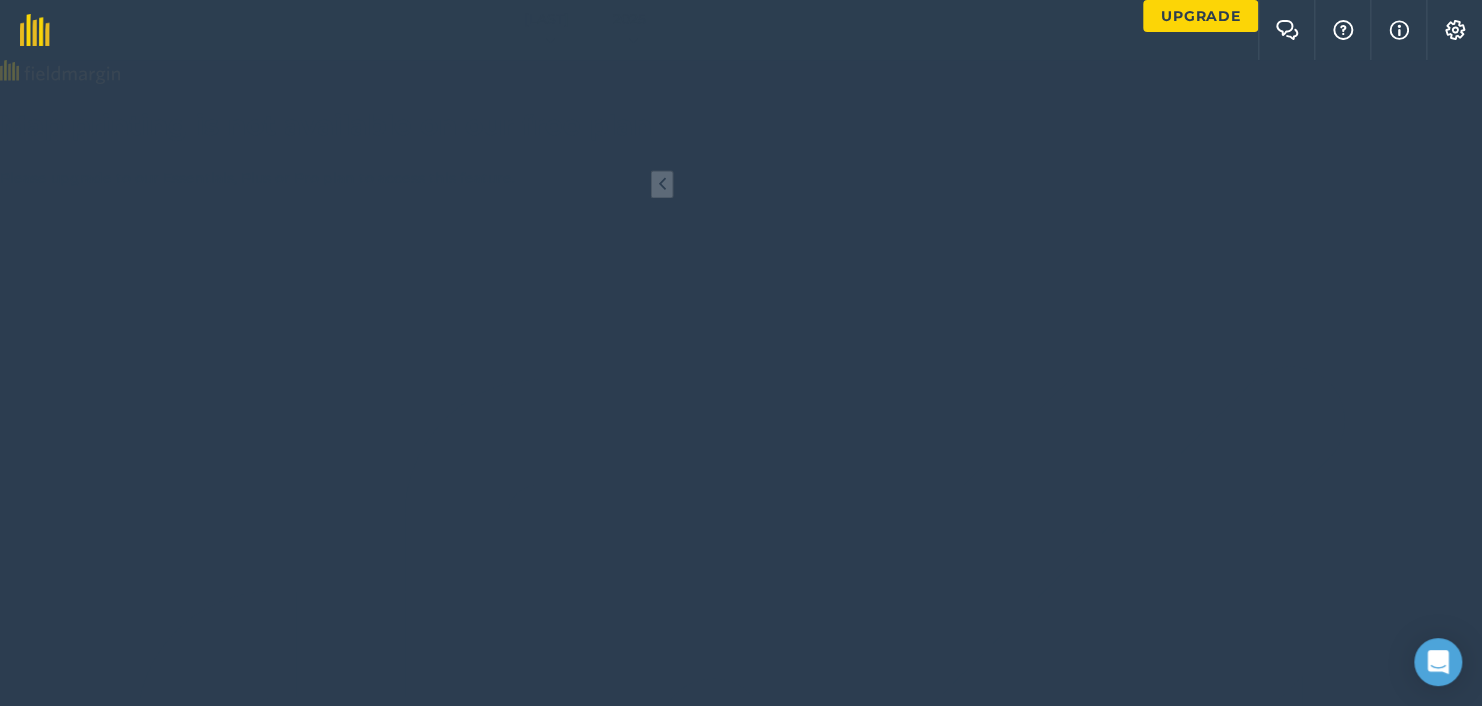 click at bounding box center [741, 383] 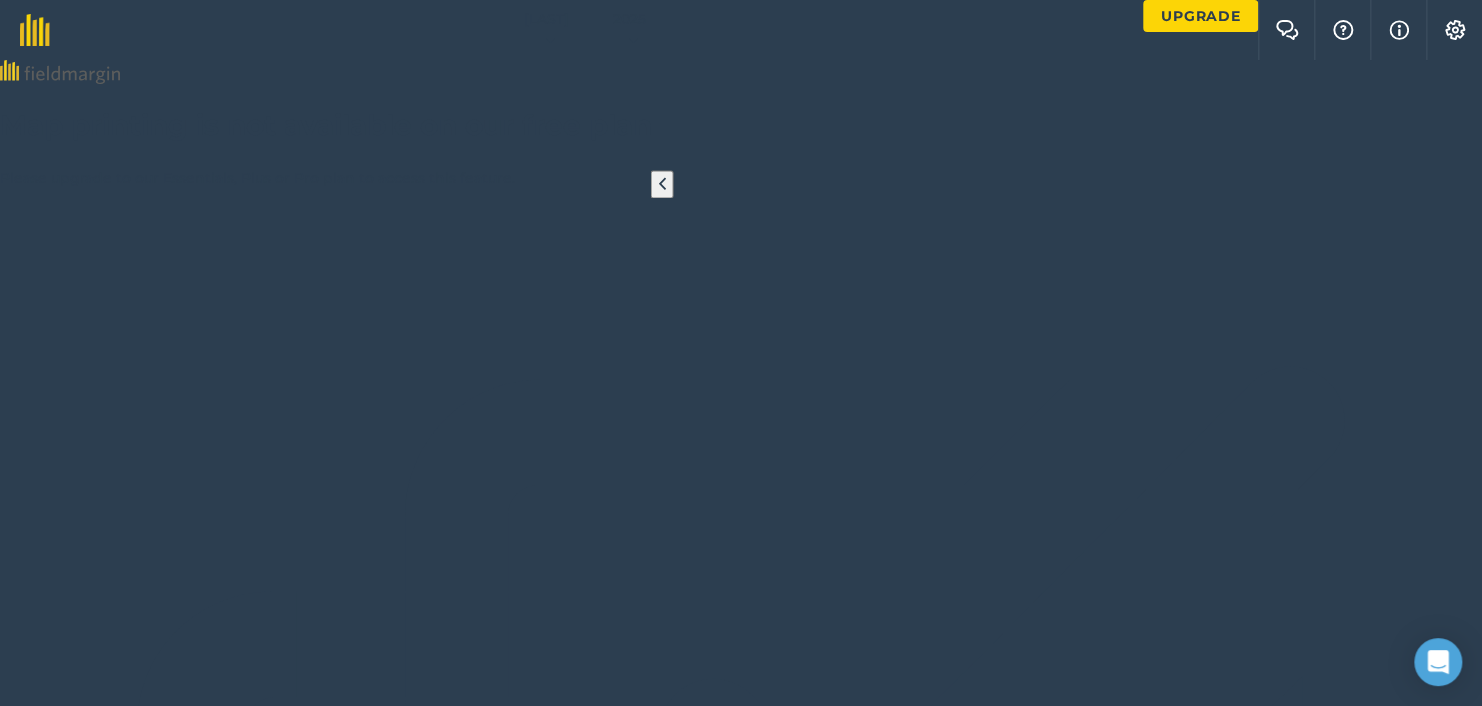 click on "Print" at bounding box center (56, 13614) 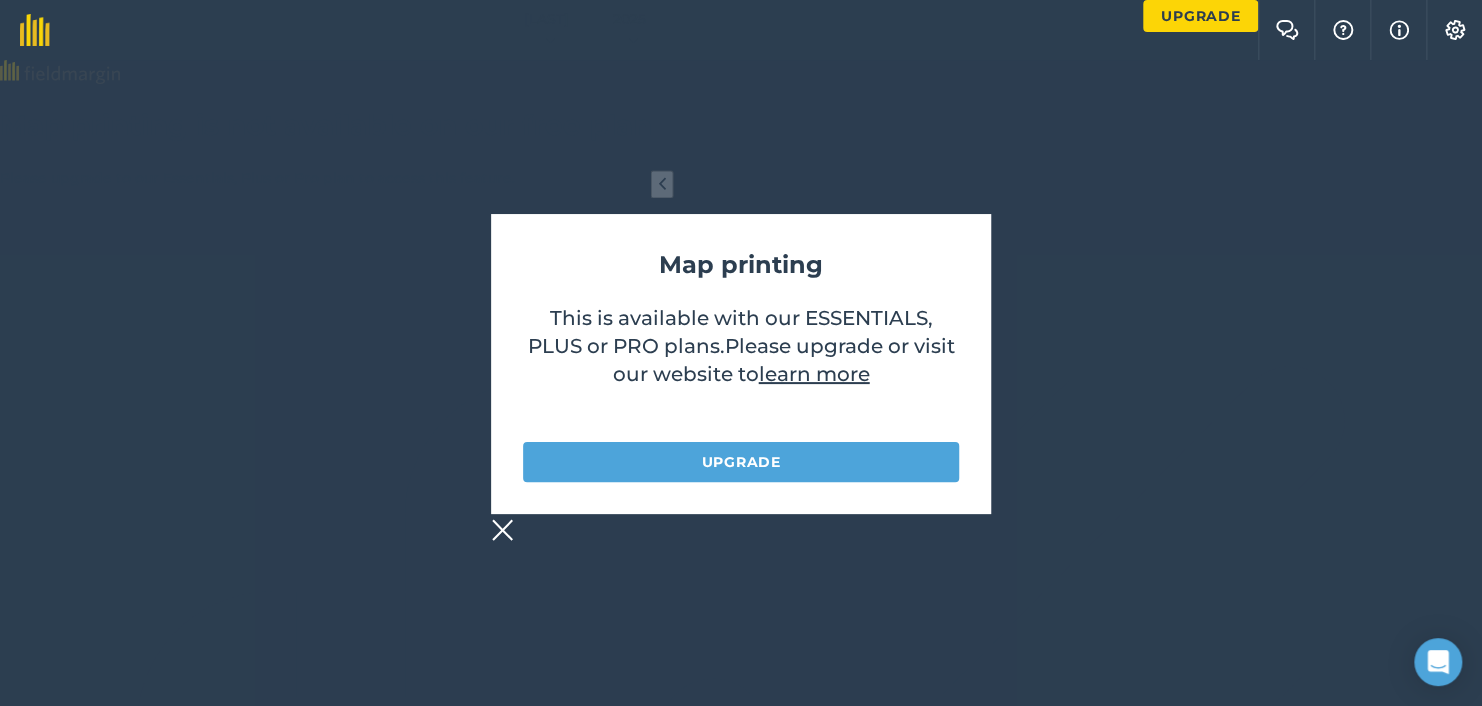 click at bounding box center (502, 530) 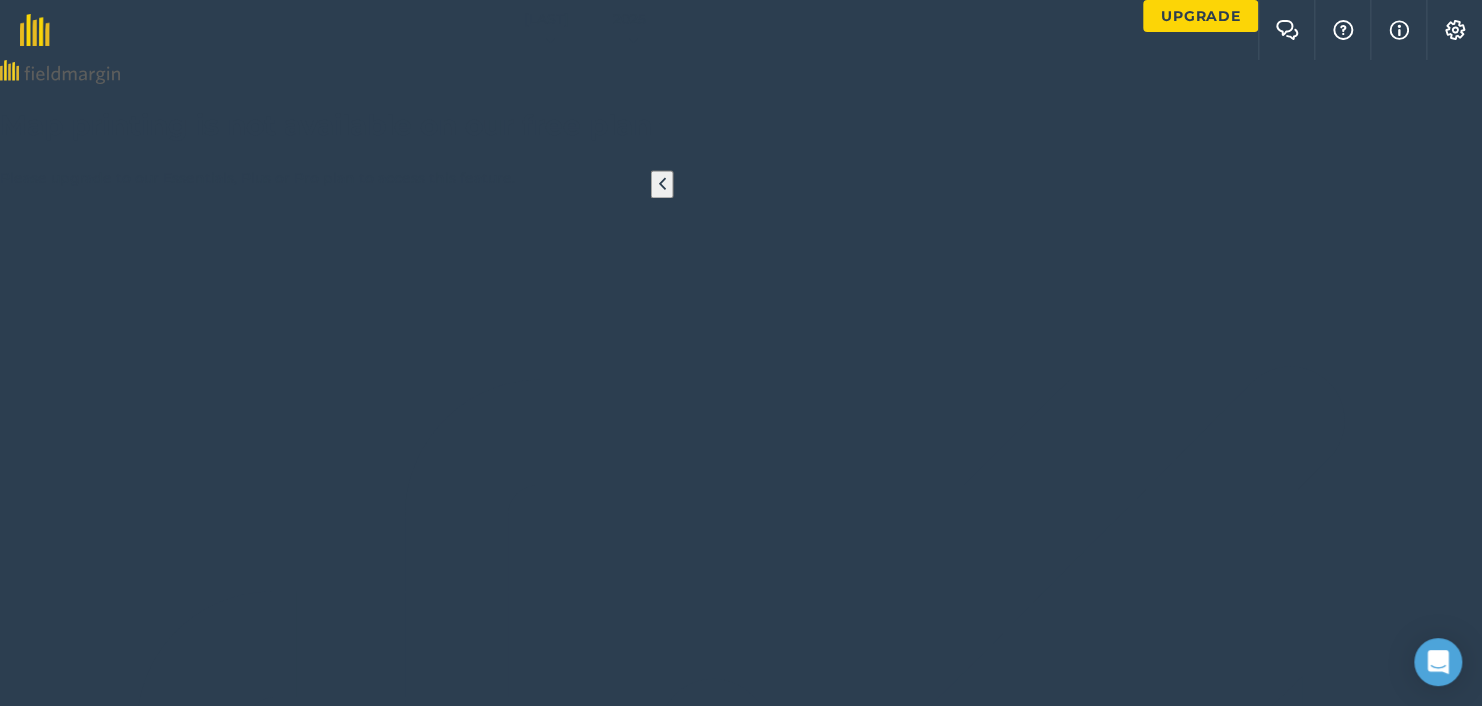 scroll, scrollTop: 453, scrollLeft: 0, axis: vertical 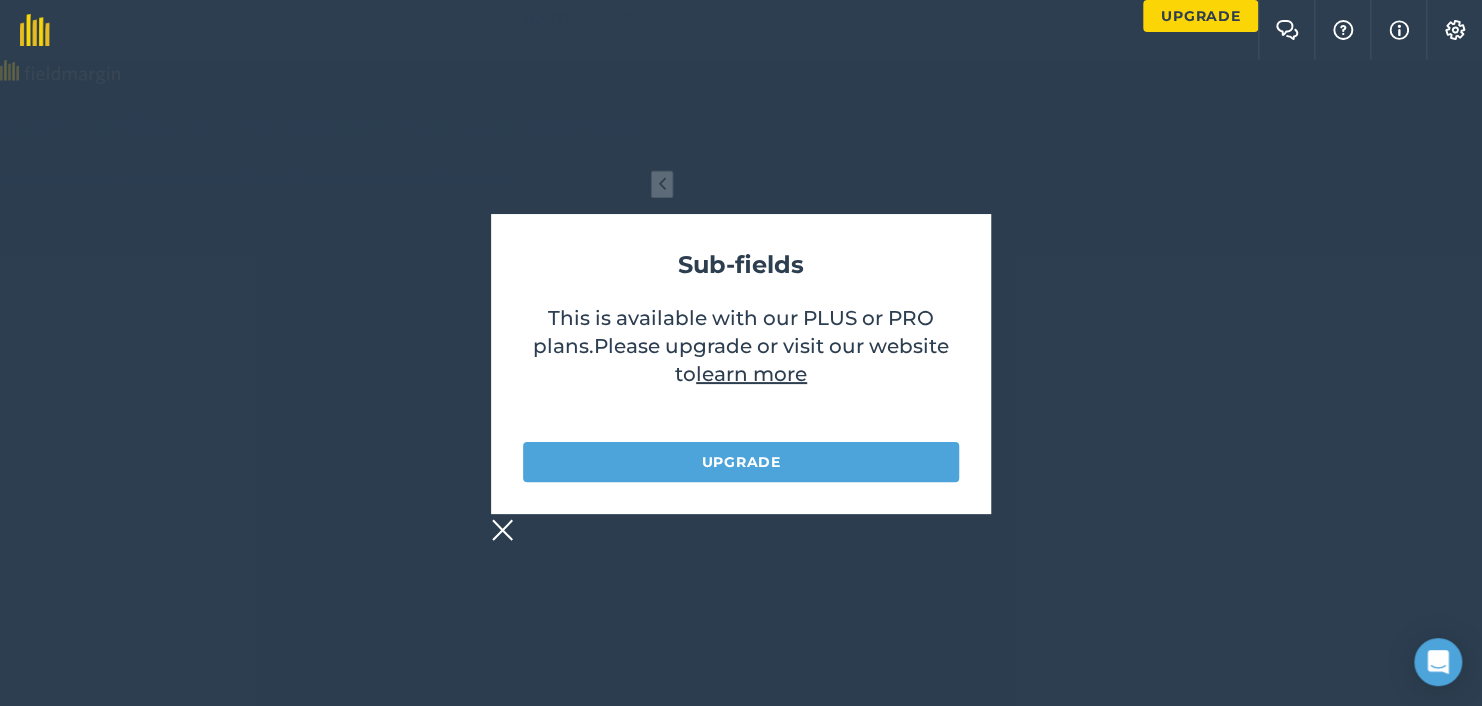click at bounding box center (502, 530) 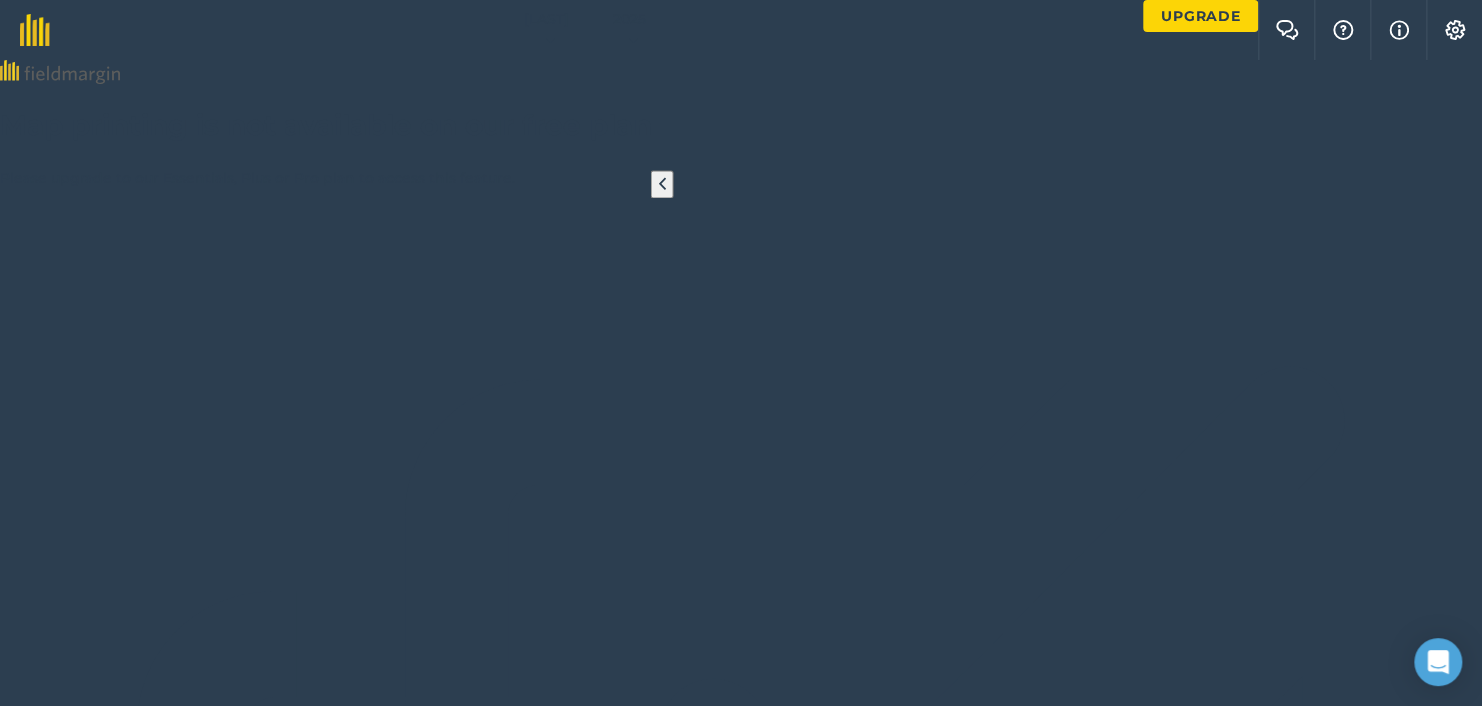 scroll, scrollTop: 76, scrollLeft: 0, axis: vertical 